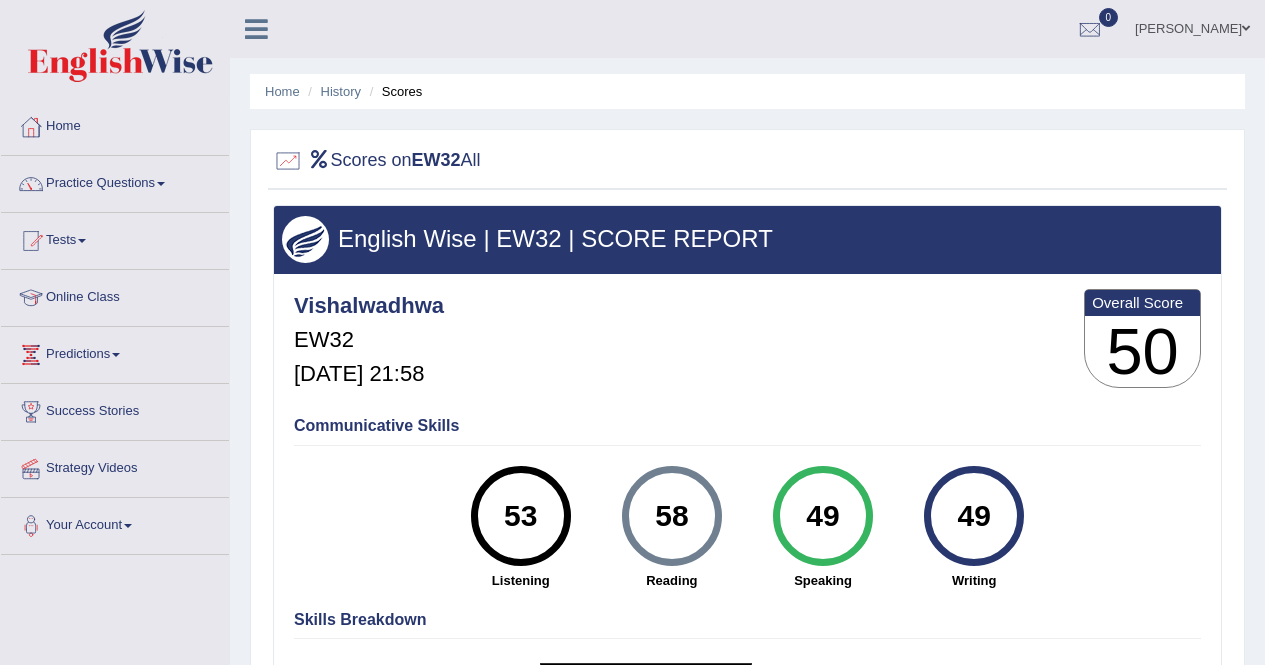 scroll, scrollTop: 0, scrollLeft: 0, axis: both 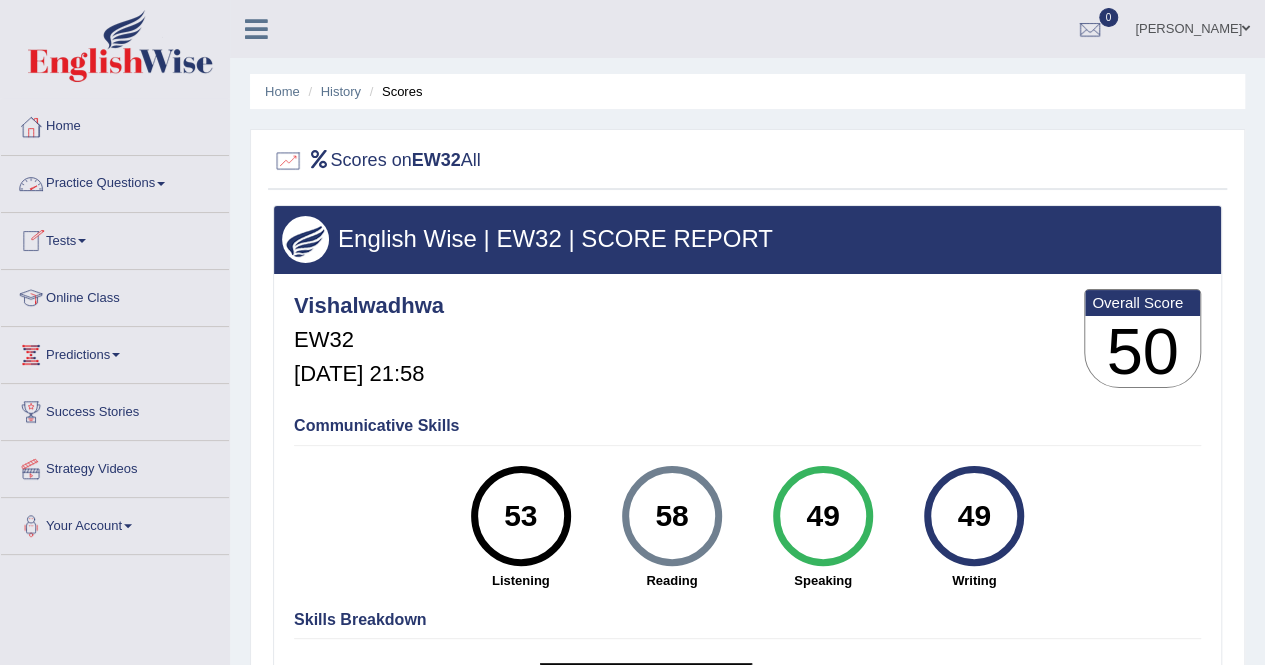click on "Practice Questions" at bounding box center [115, 181] 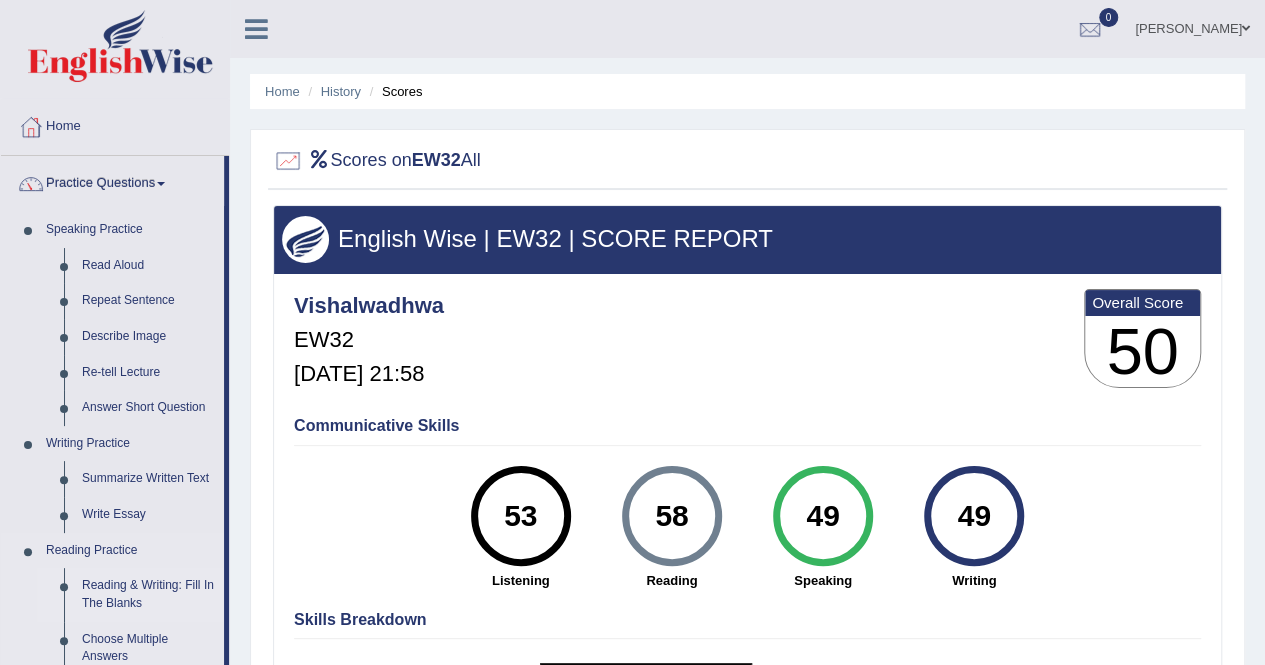 click on "Reading & Writing: Fill In The Blanks" at bounding box center (148, 594) 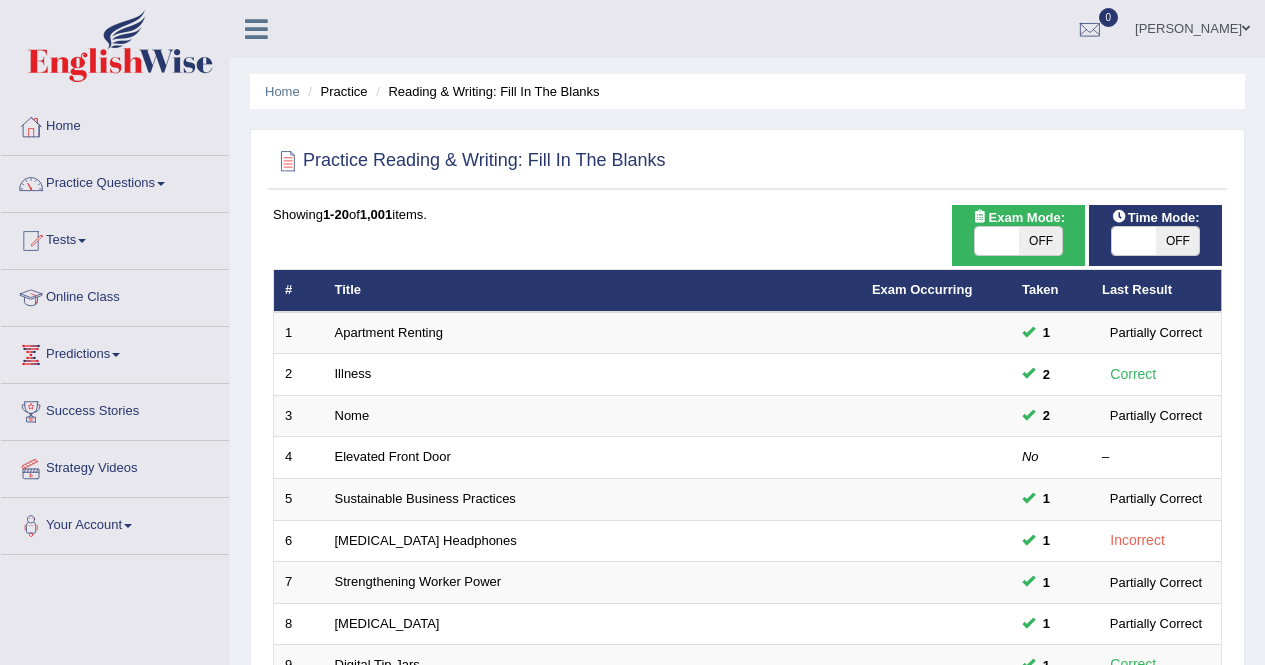 scroll, scrollTop: 0, scrollLeft: 0, axis: both 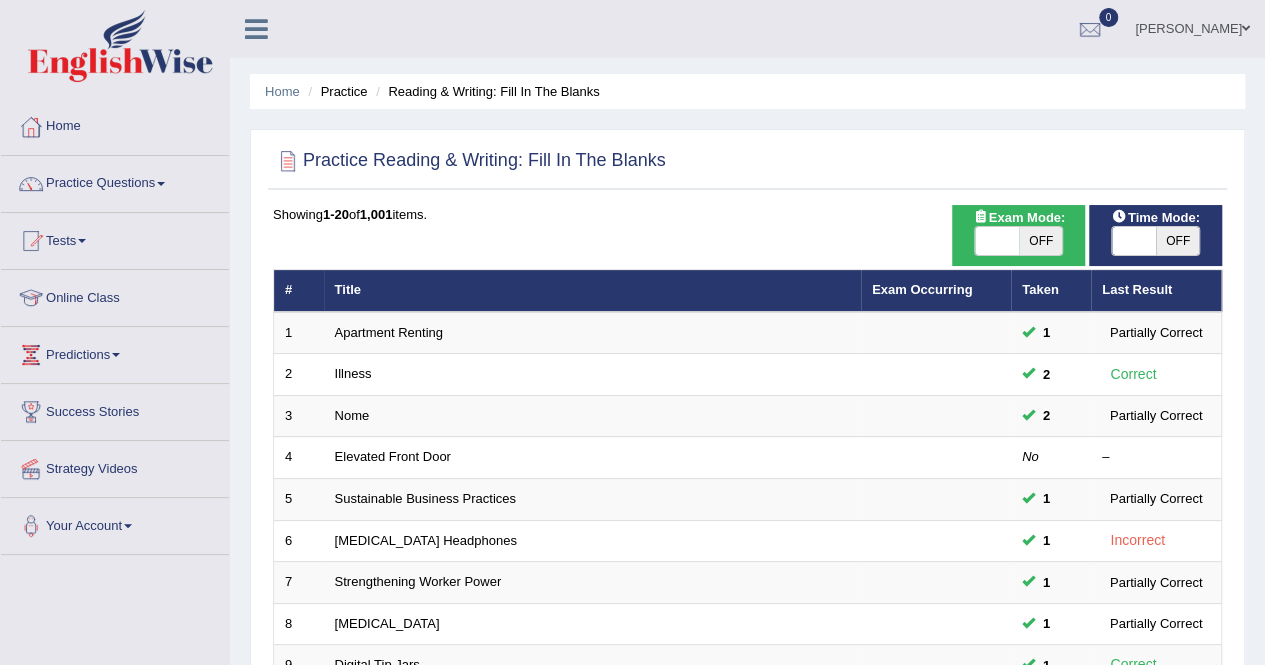 click on "Elevated Front Door" at bounding box center (393, 456) 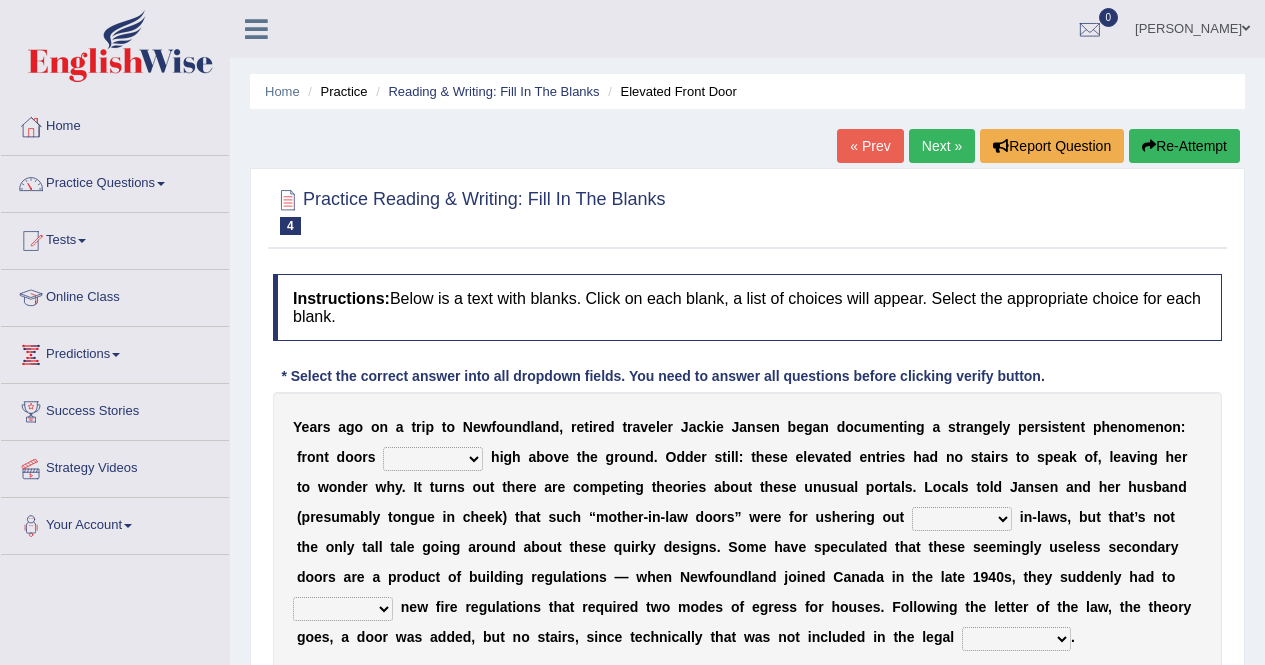 scroll, scrollTop: 0, scrollLeft: 0, axis: both 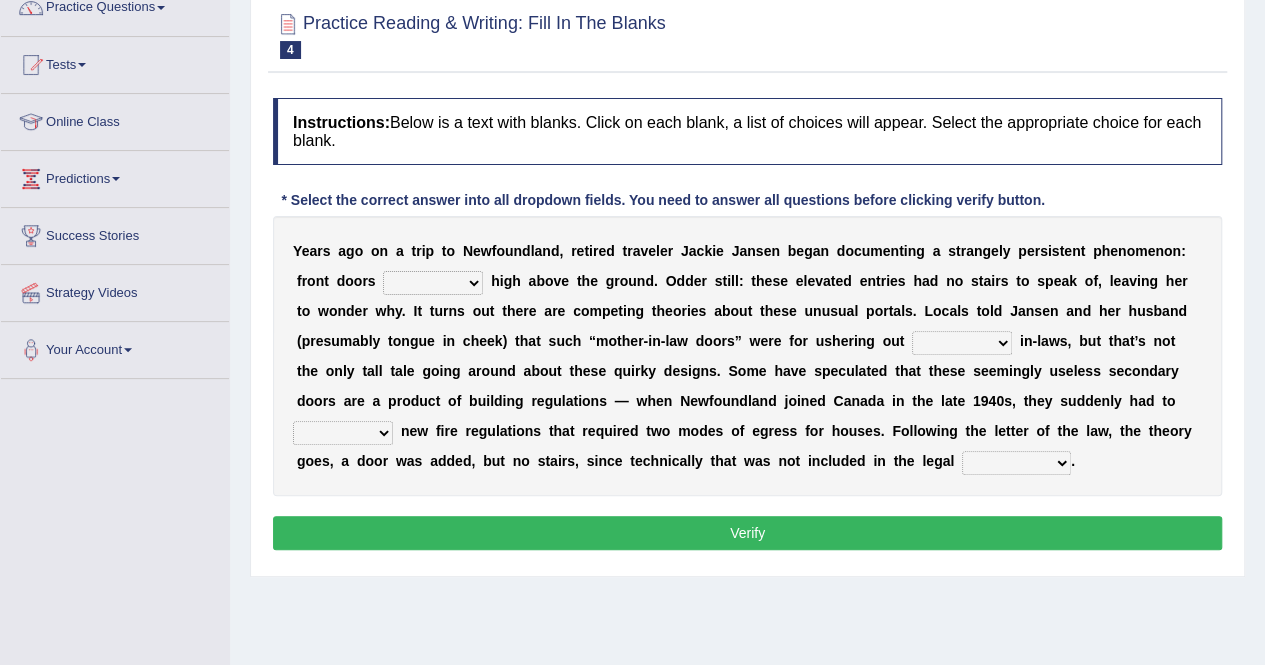 click on "raised visited painted lowered" at bounding box center (433, 283) 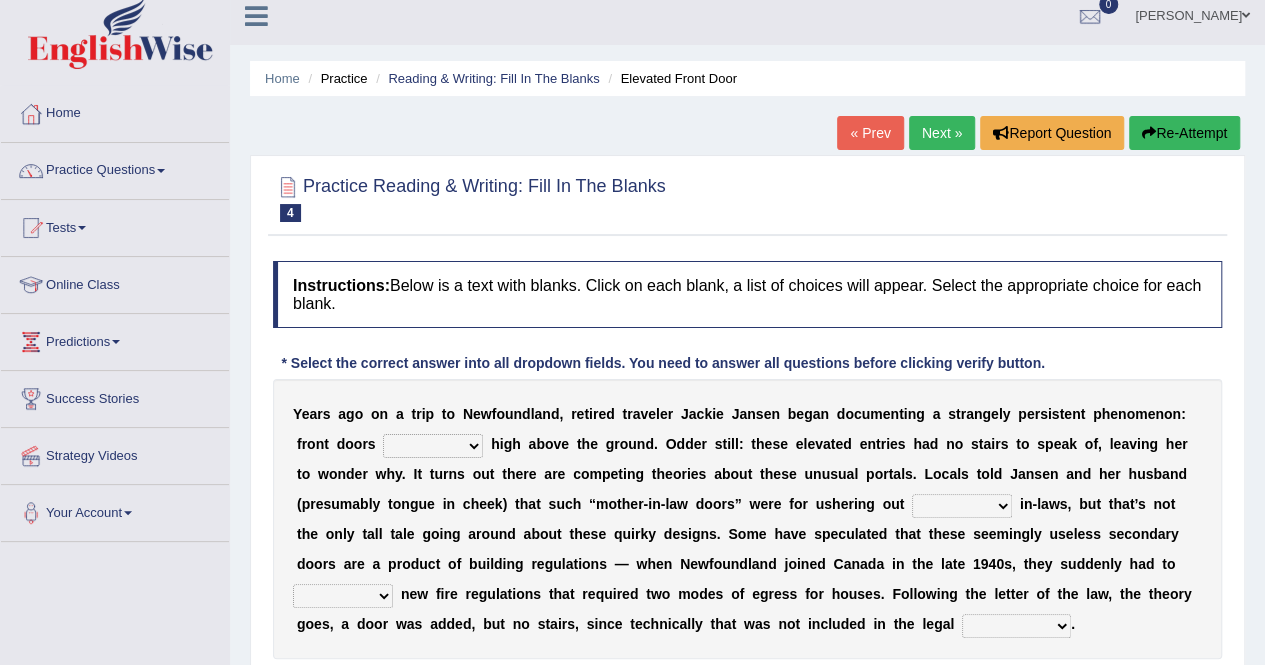 scroll, scrollTop: 0, scrollLeft: 0, axis: both 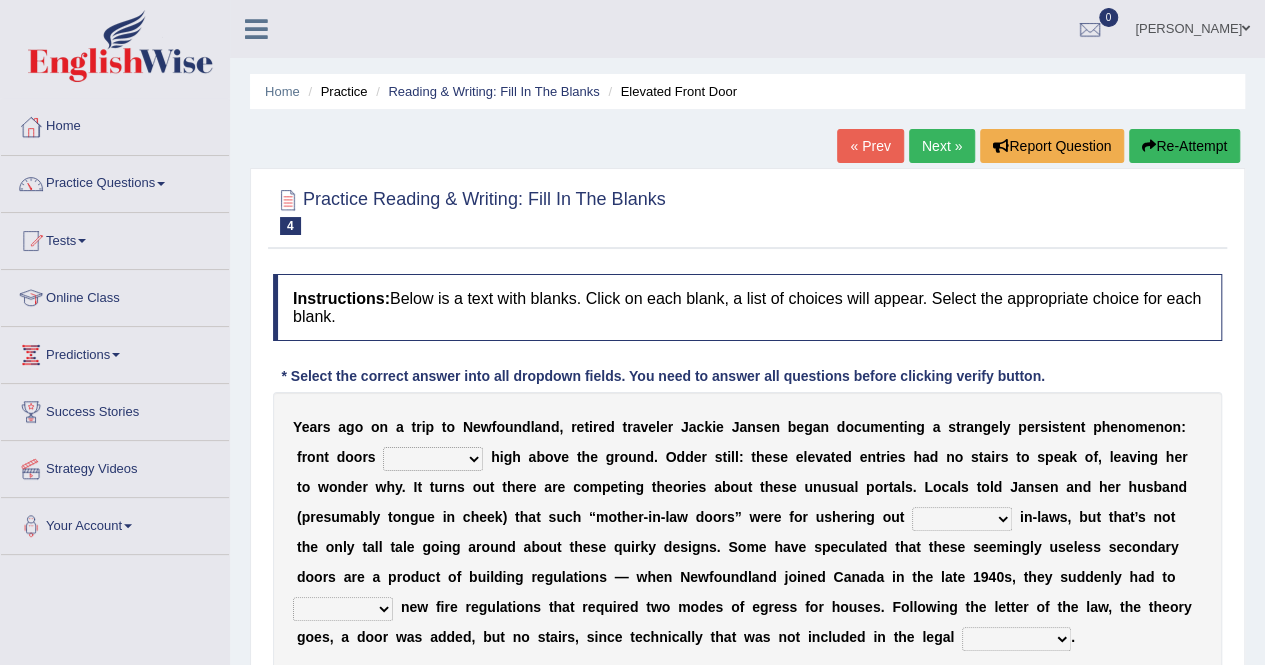 click on "Next »" at bounding box center (942, 146) 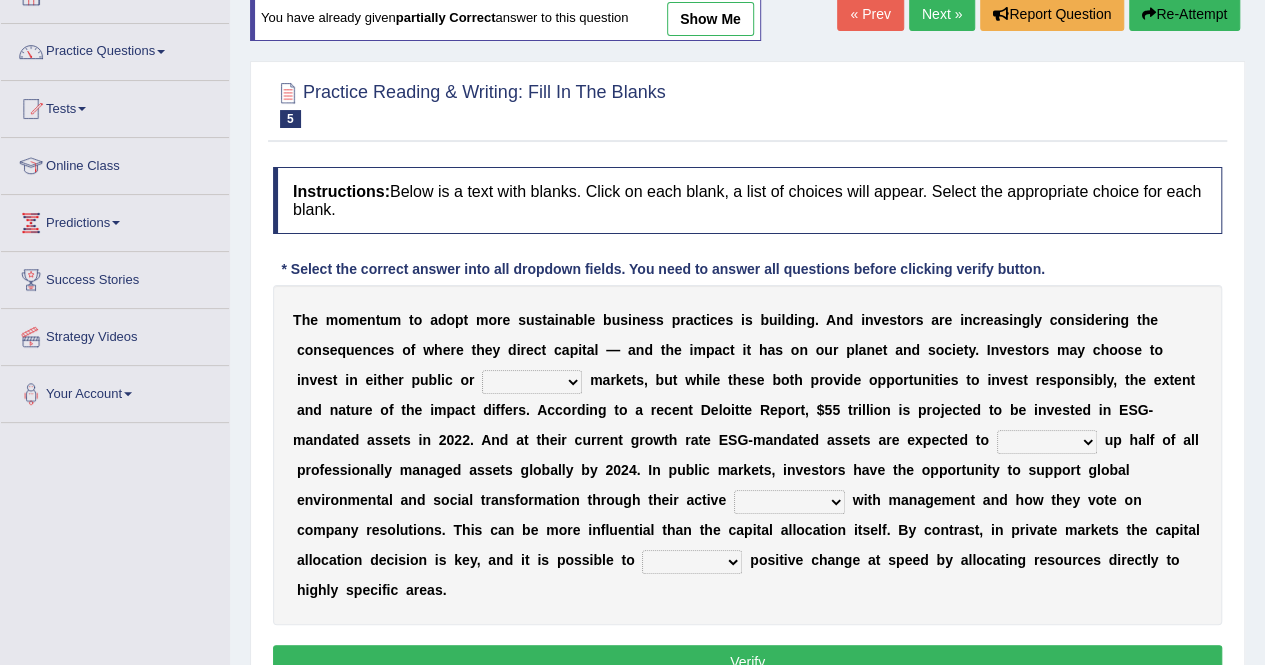 scroll, scrollTop: 158, scrollLeft: 0, axis: vertical 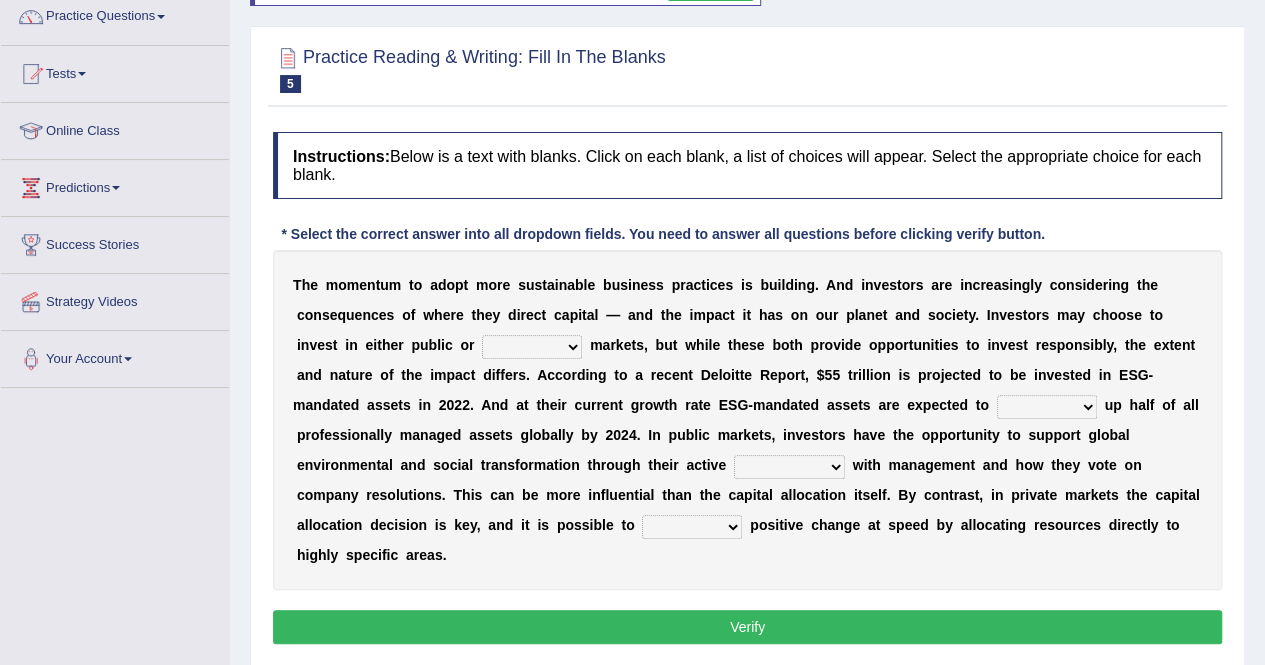 click on "Toggle navigation
Home
Practice Questions   Speaking Practice Read Aloud
Repeat Sentence
Describe Image
Re-tell Lecture
Answer Short Question
Writing Practice  Summarize Written Text
Write Essay
Reading Practice  Reading & Writing: Fill In The Blanks
Choose Multiple Answers
Re-order Paragraphs
Fill In The Blanks
Choose Single Answer
Listening Practice  Summarize Spoken Text
Highlight Incorrect Words
Highlight Correct Summary
Select Missing Word
Choose Single Answer
Choose Multiple Answers
Fill In The Blanks
Write From Dictation
Pronunciation
Tests  Take Practice Sectional Test
Take Mock Test
History
Online Class" at bounding box center (632, 165) 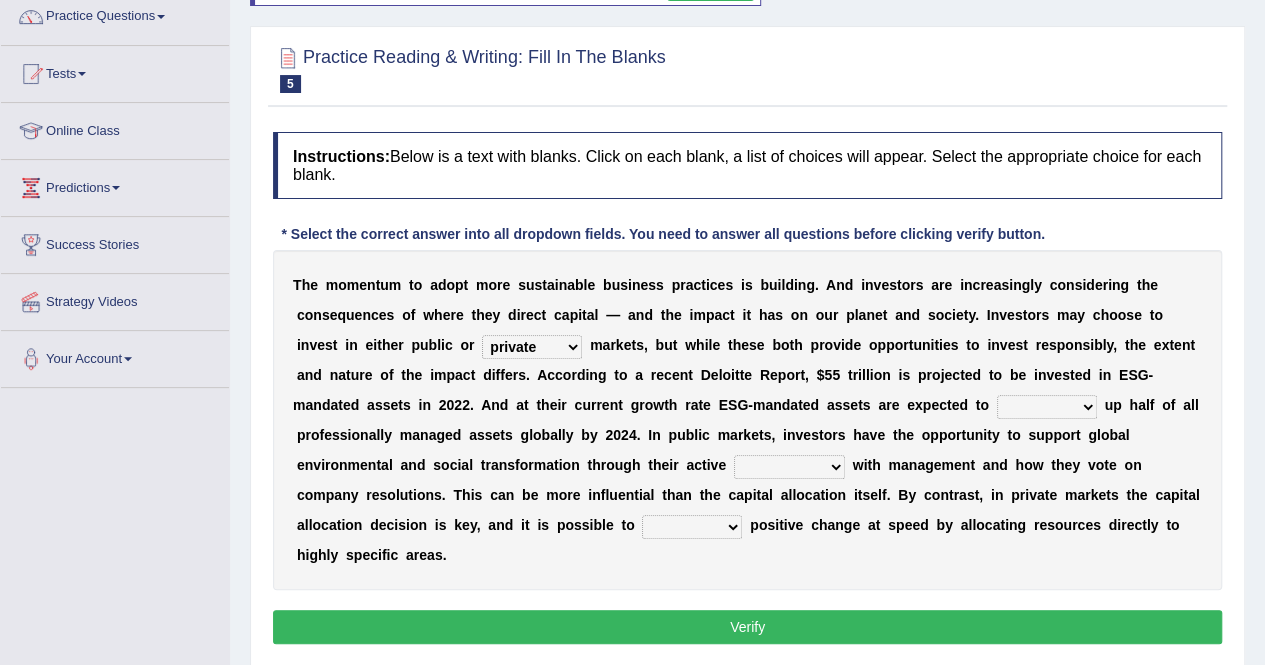 click on "financial material written private" at bounding box center [532, 347] 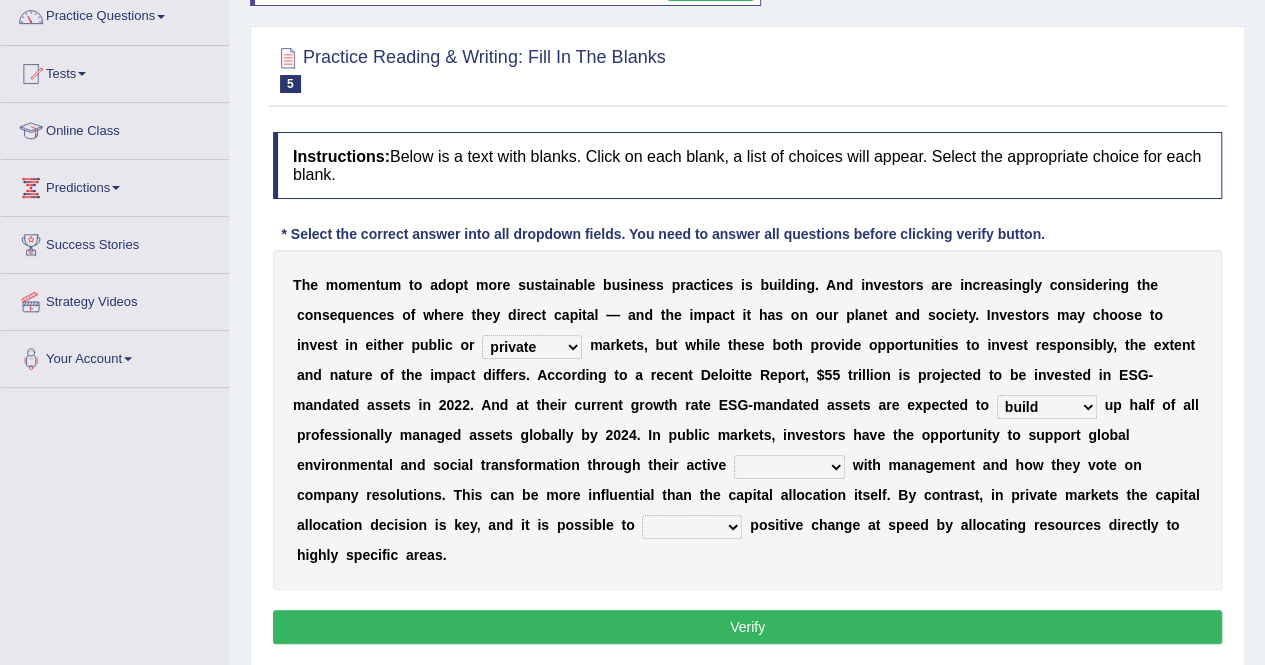 click on "build use make add" at bounding box center (1047, 407) 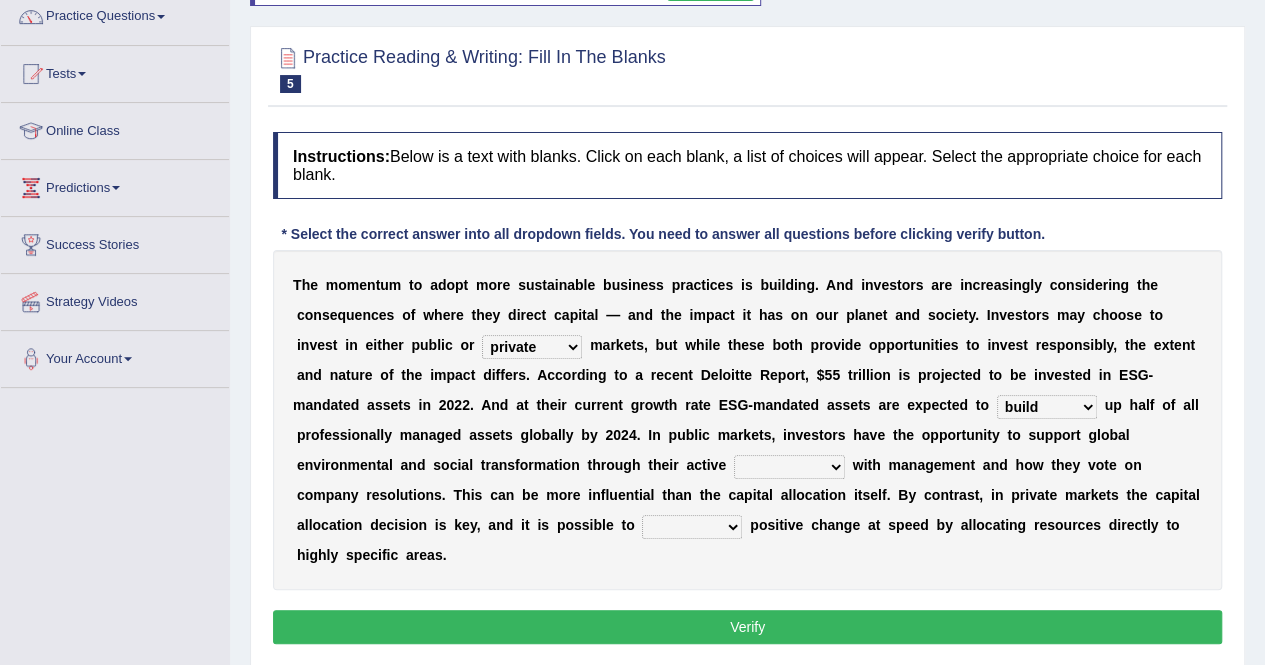 click on "engagement service squabble investment" at bounding box center [789, 467] 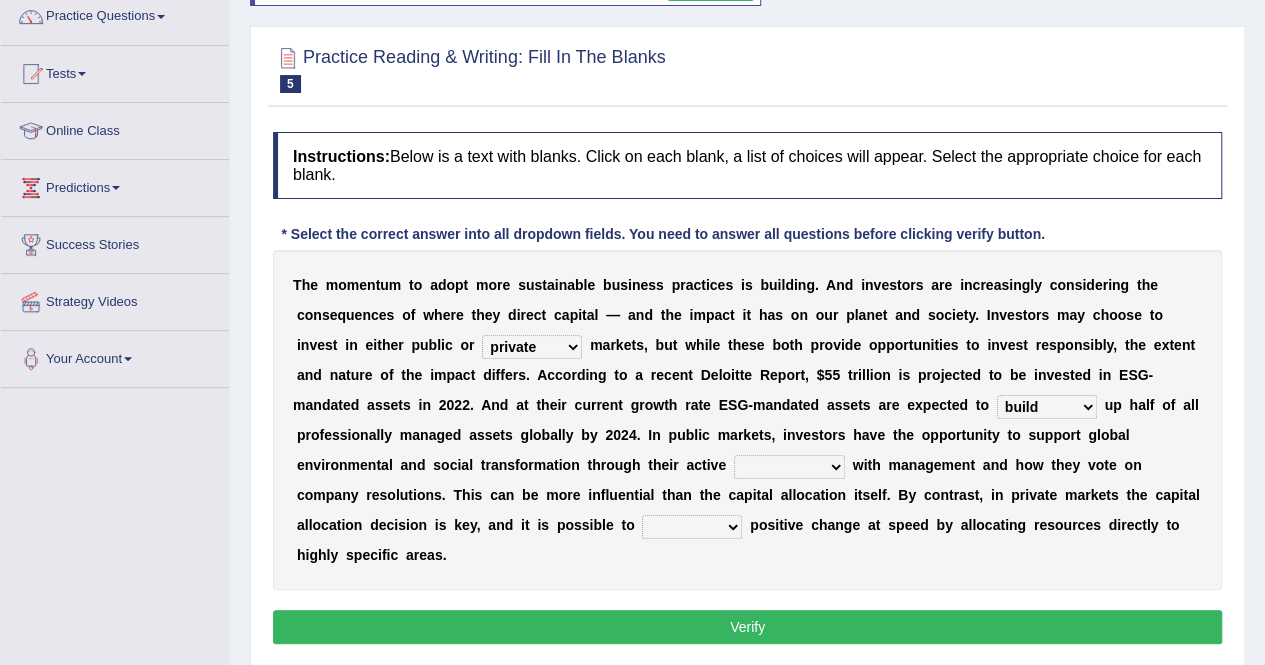 select on "investment" 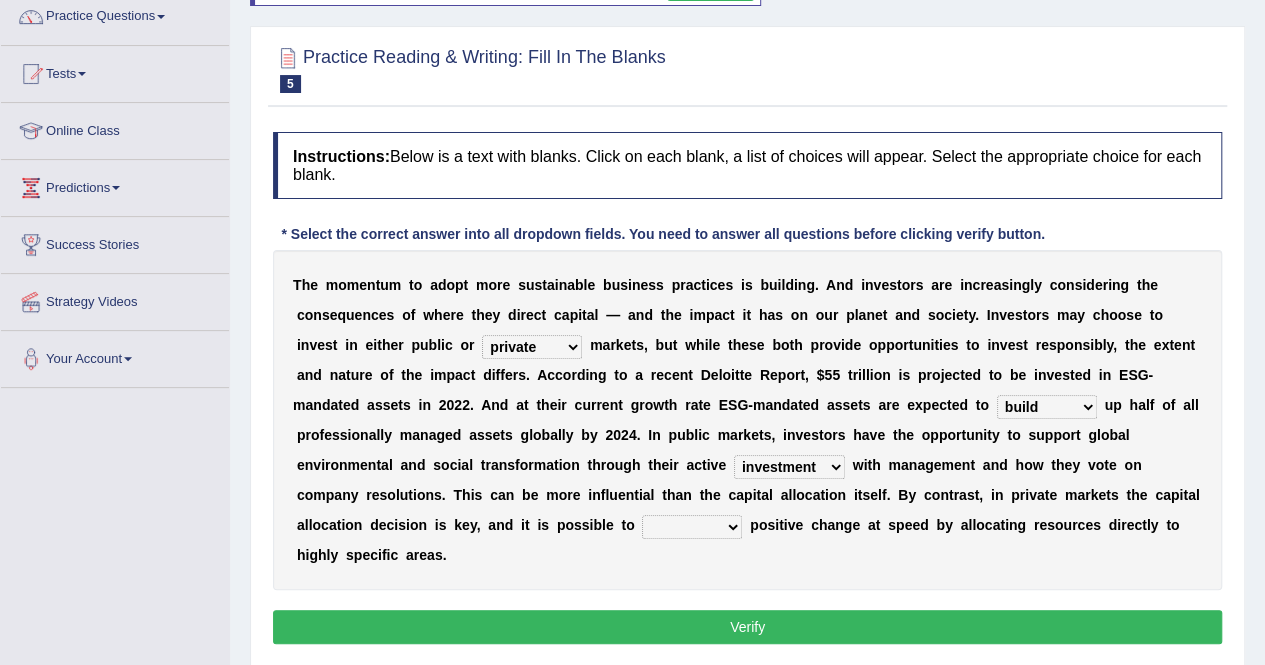 click on "prove collapse drive restore" at bounding box center [692, 527] 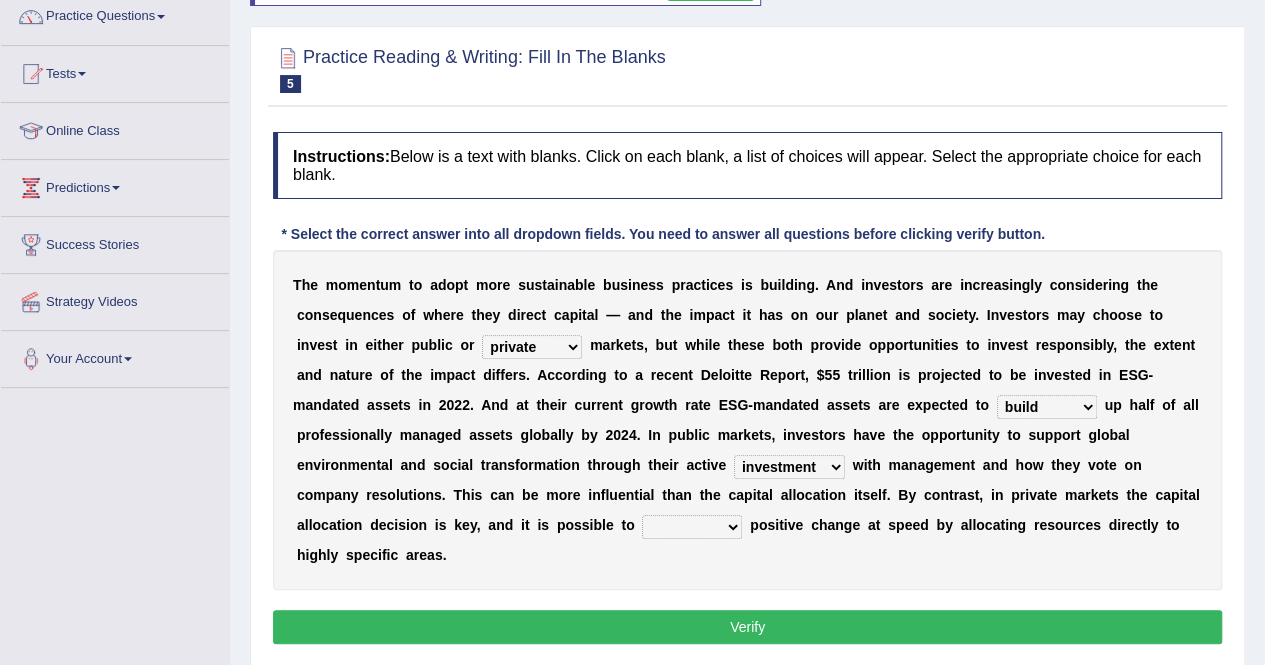select on "prove" 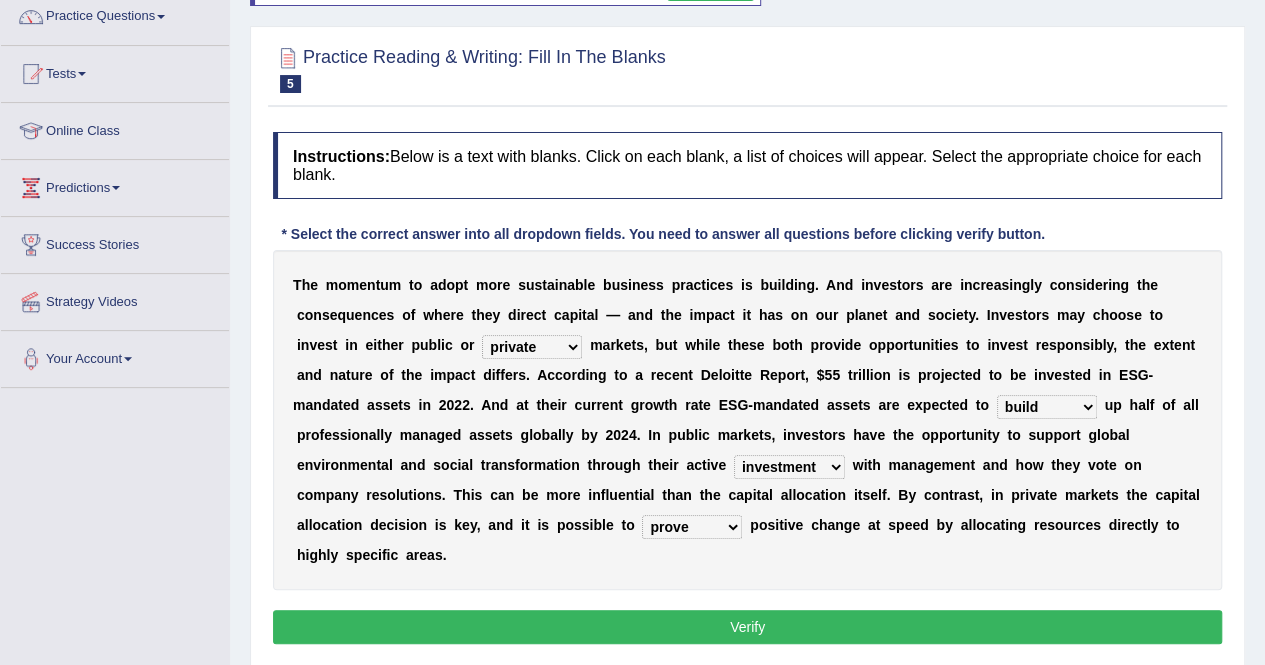 click on "prove collapse drive restore" at bounding box center (692, 527) 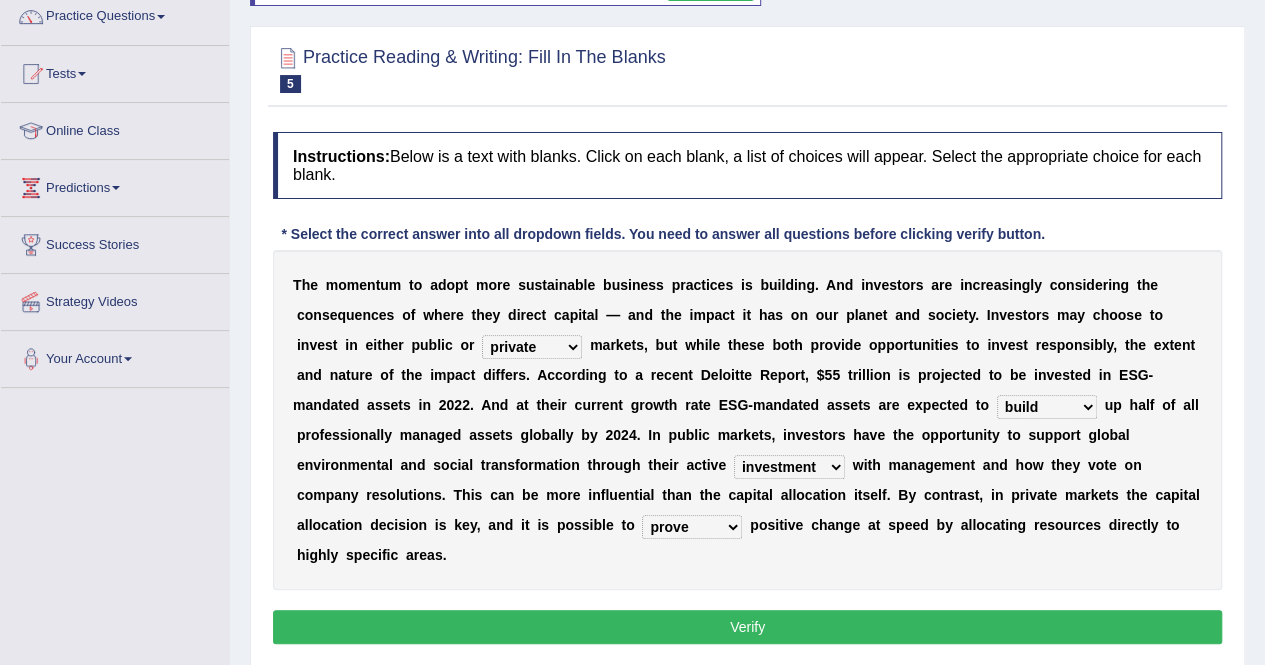click on "Verify" at bounding box center [747, 627] 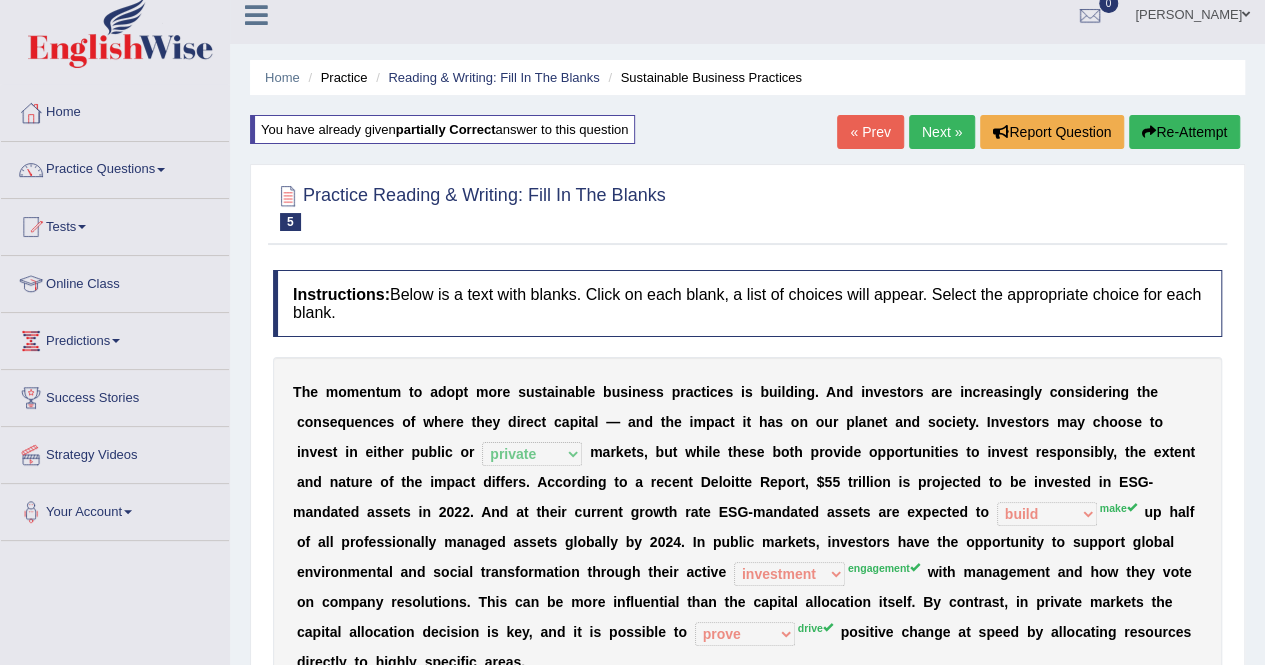 scroll, scrollTop: 1, scrollLeft: 0, axis: vertical 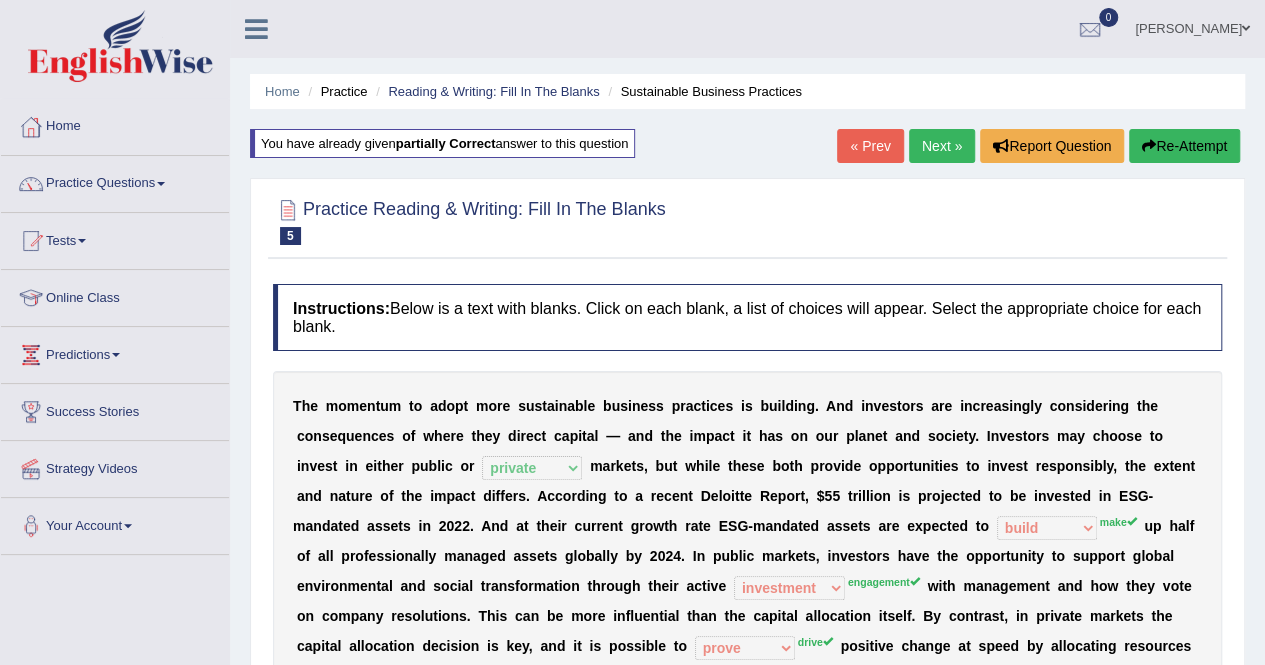click on "Re-Attempt" at bounding box center [1184, 146] 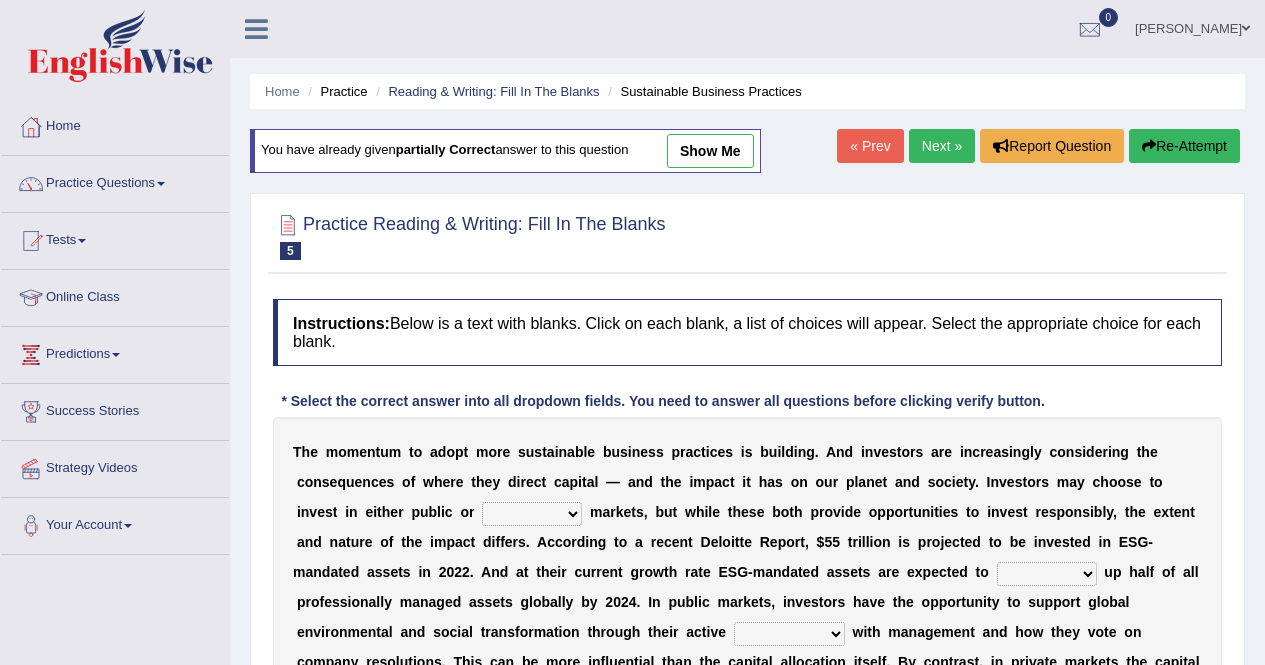 scroll, scrollTop: 0, scrollLeft: 0, axis: both 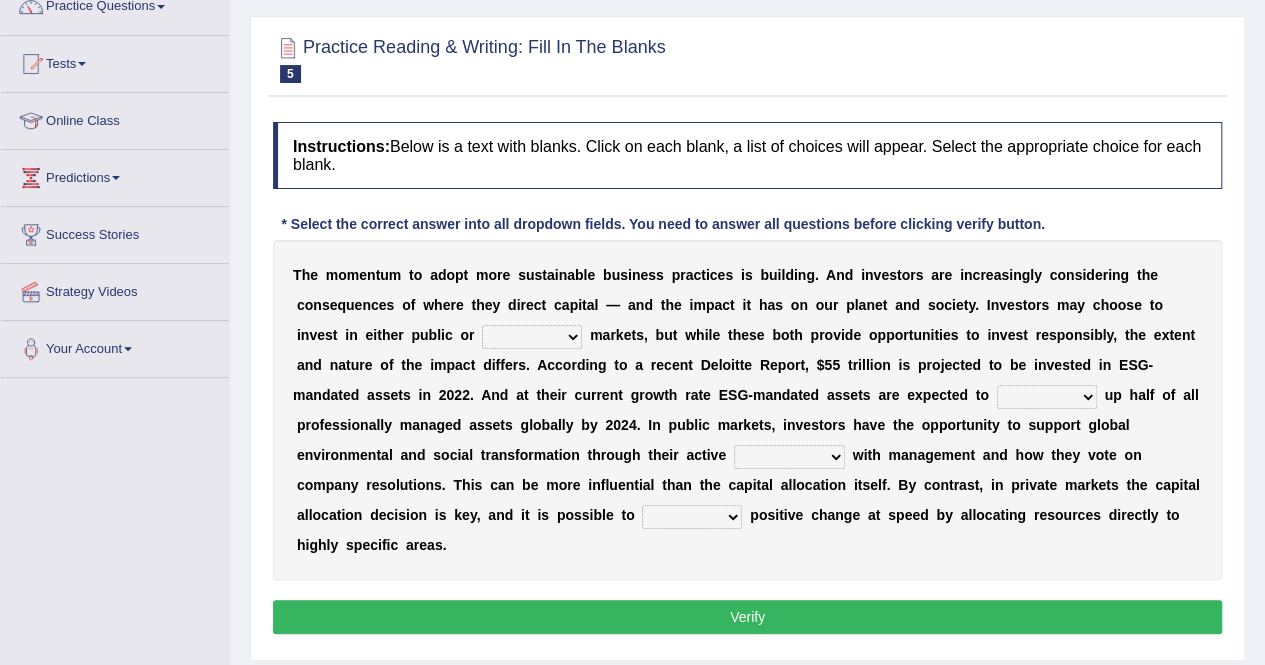 click on "build use make add" at bounding box center (1047, 397) 